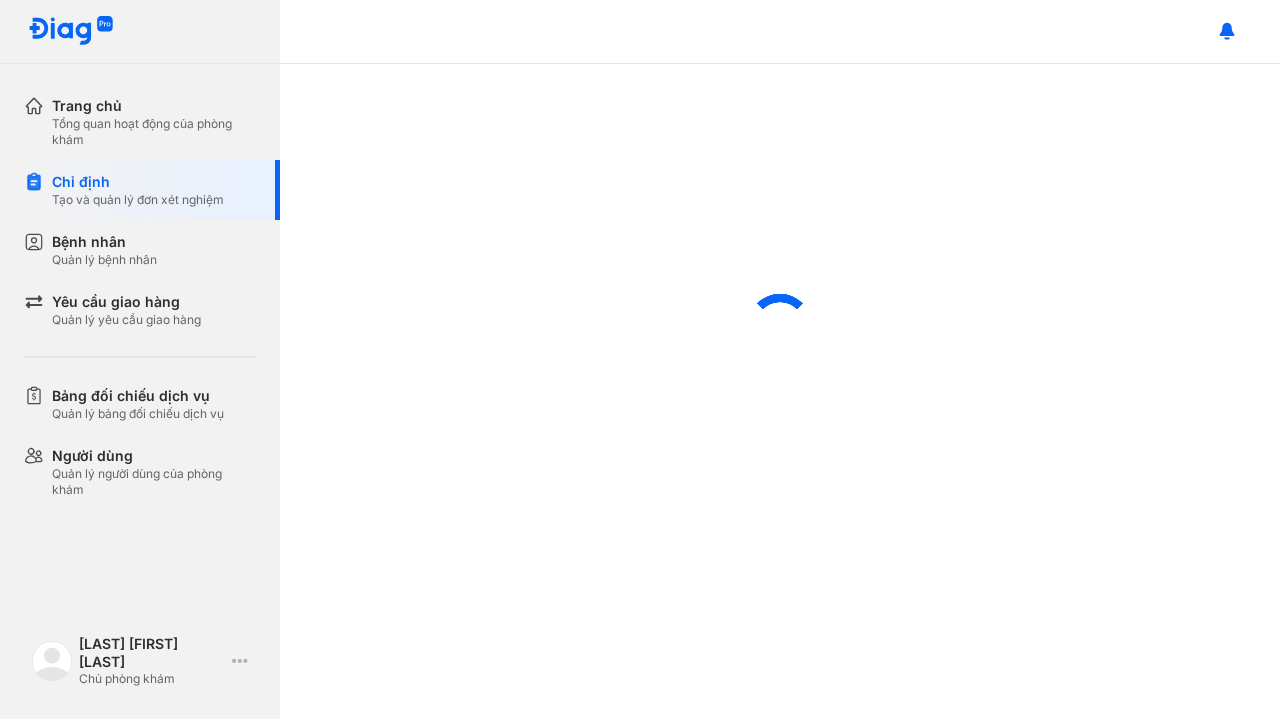 scroll, scrollTop: 0, scrollLeft: 0, axis: both 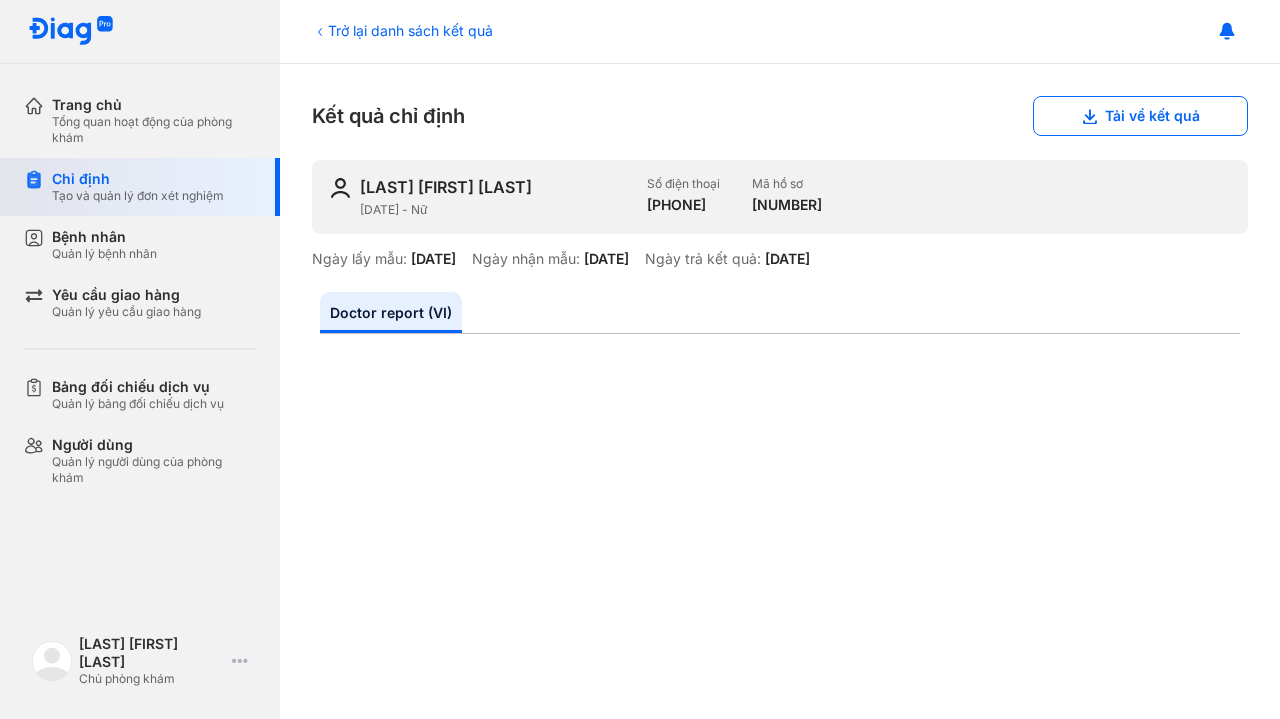 click on "Tạo và quản lý đơn xét nghiệm" at bounding box center (138, 196) 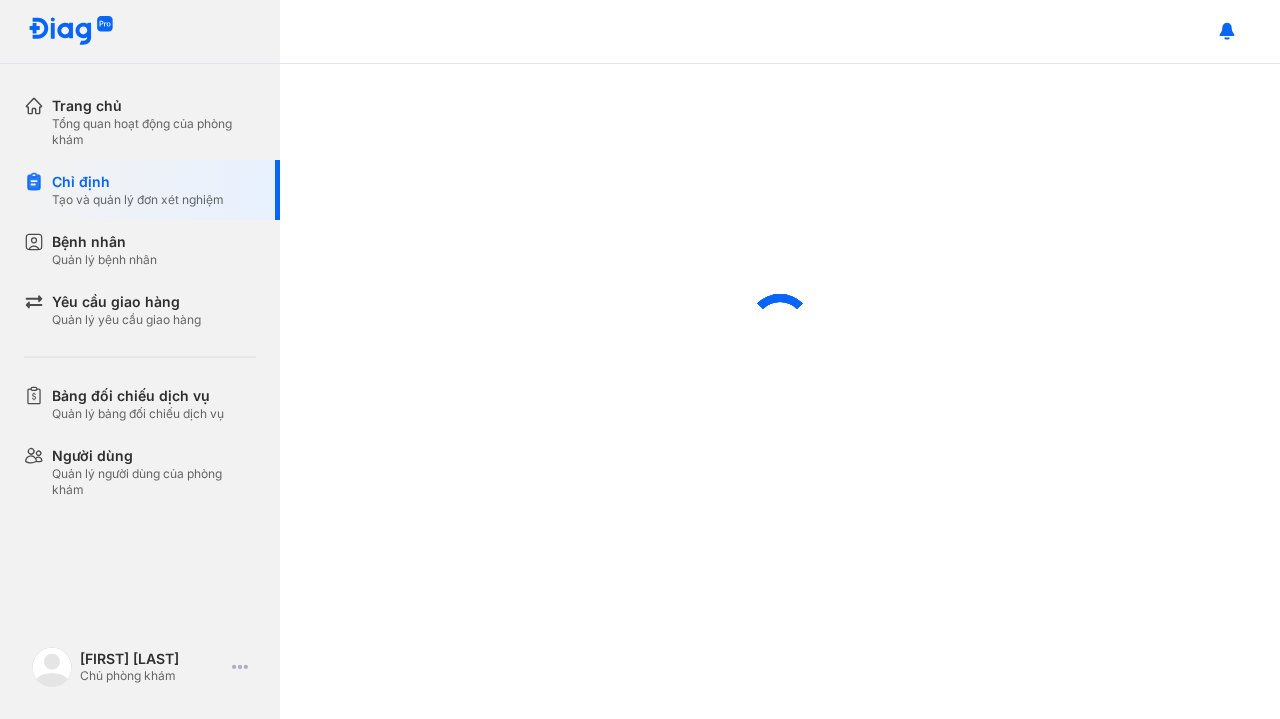 scroll, scrollTop: 0, scrollLeft: 0, axis: both 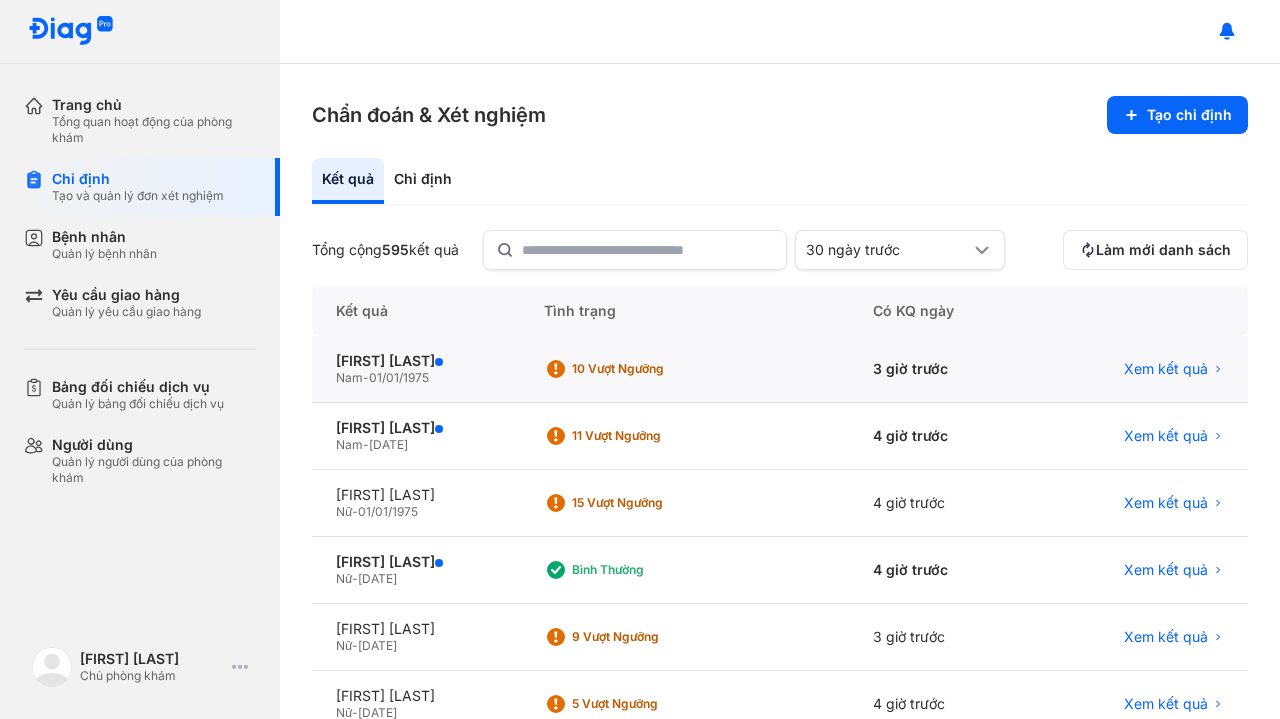 click on "Nam  -  01/01/1975" 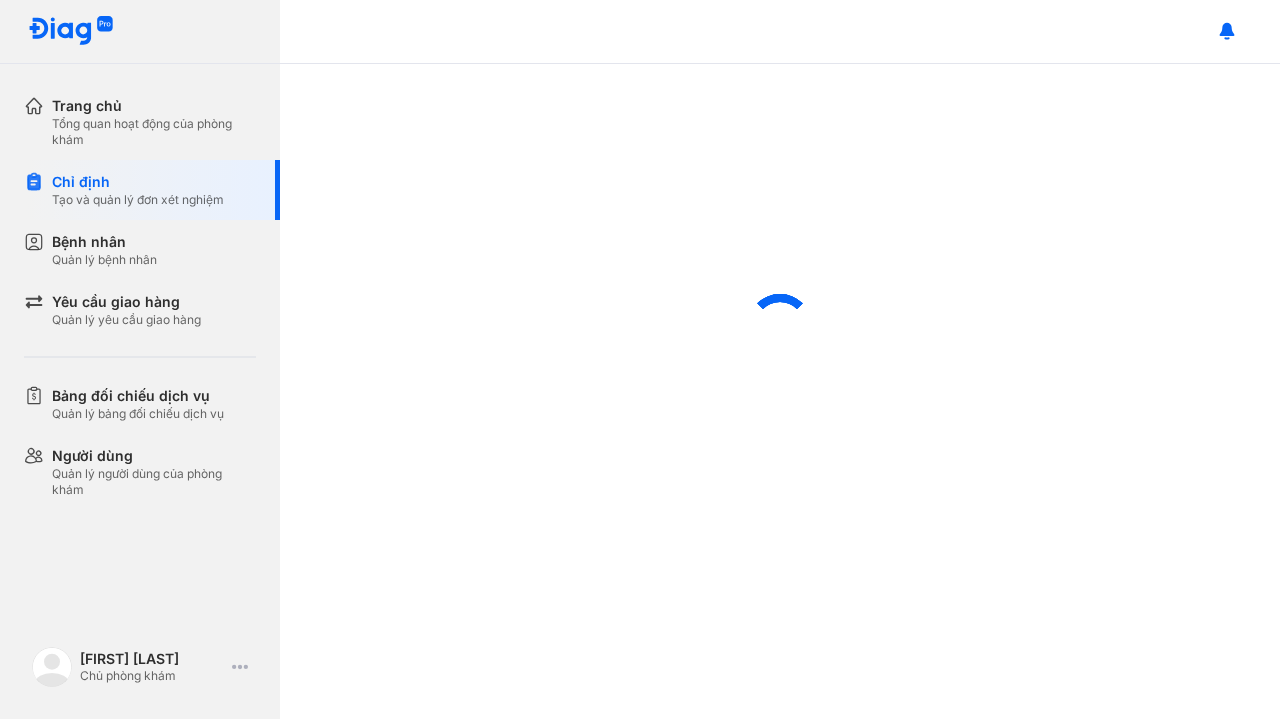 scroll, scrollTop: 0, scrollLeft: 0, axis: both 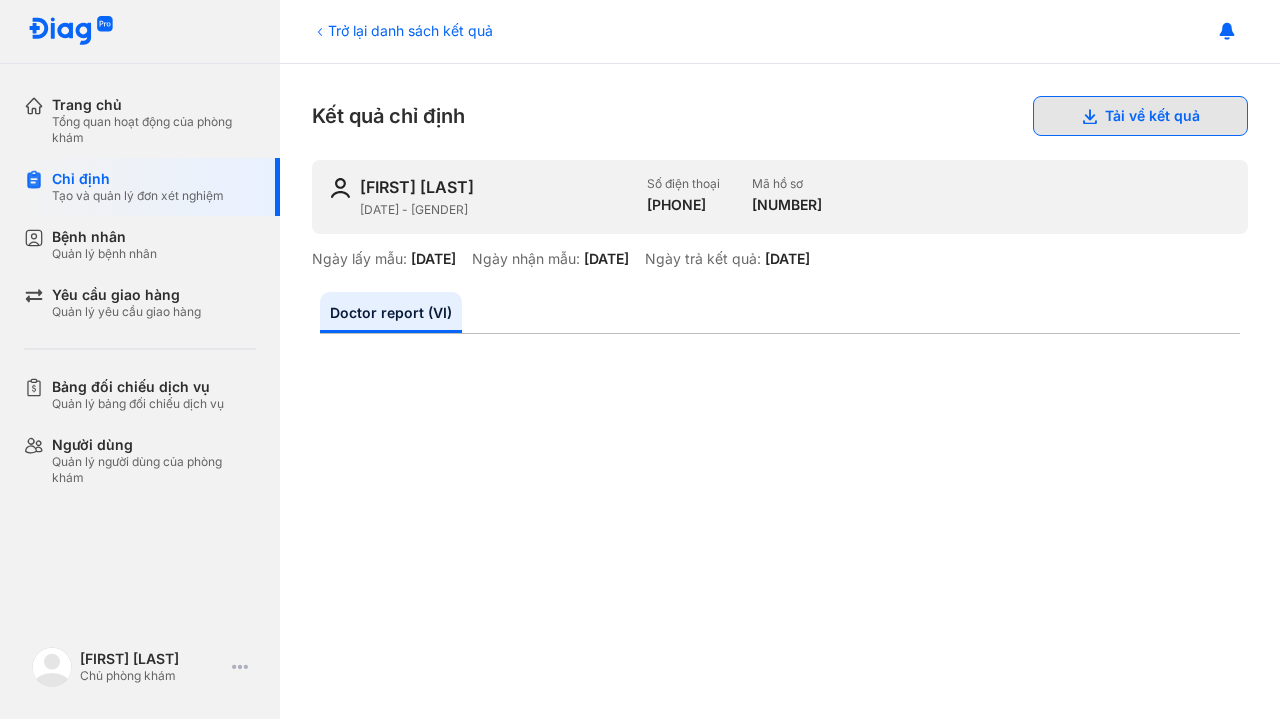 click on "Tải về kết quả" at bounding box center [1140, 116] 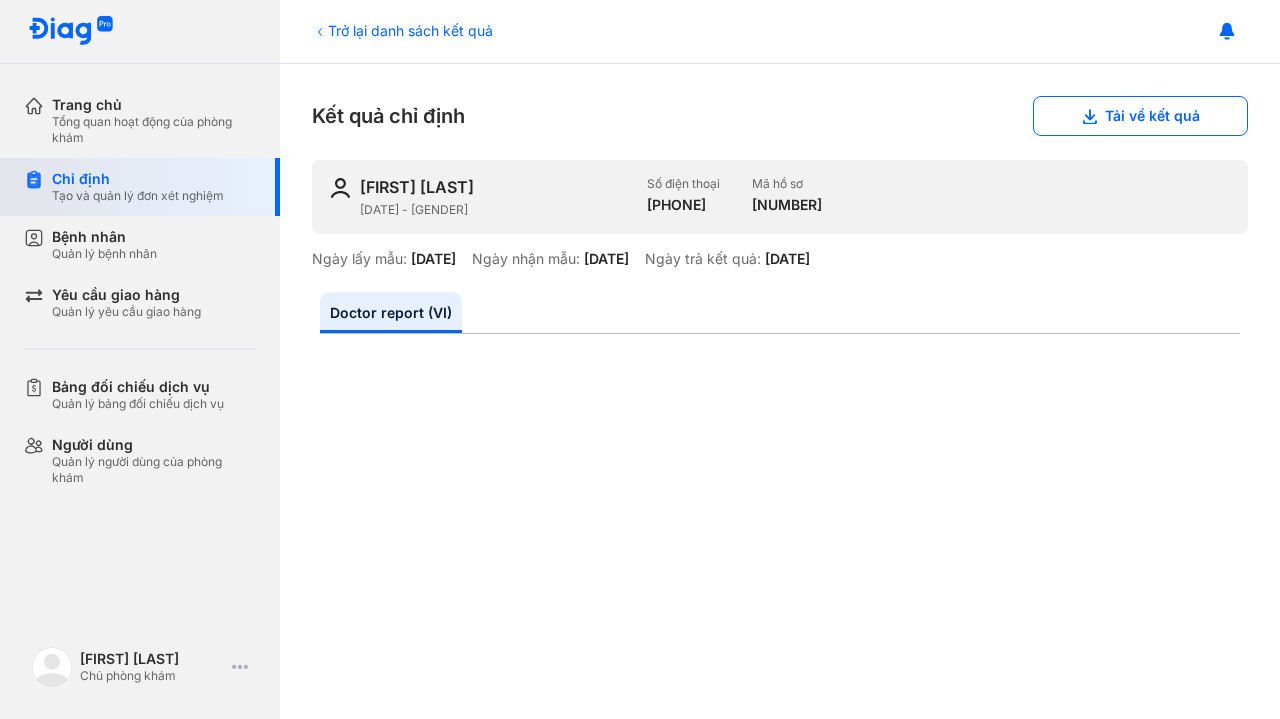 click on "Tạo và quản lý đơn xét nghiệm" at bounding box center (138, 196) 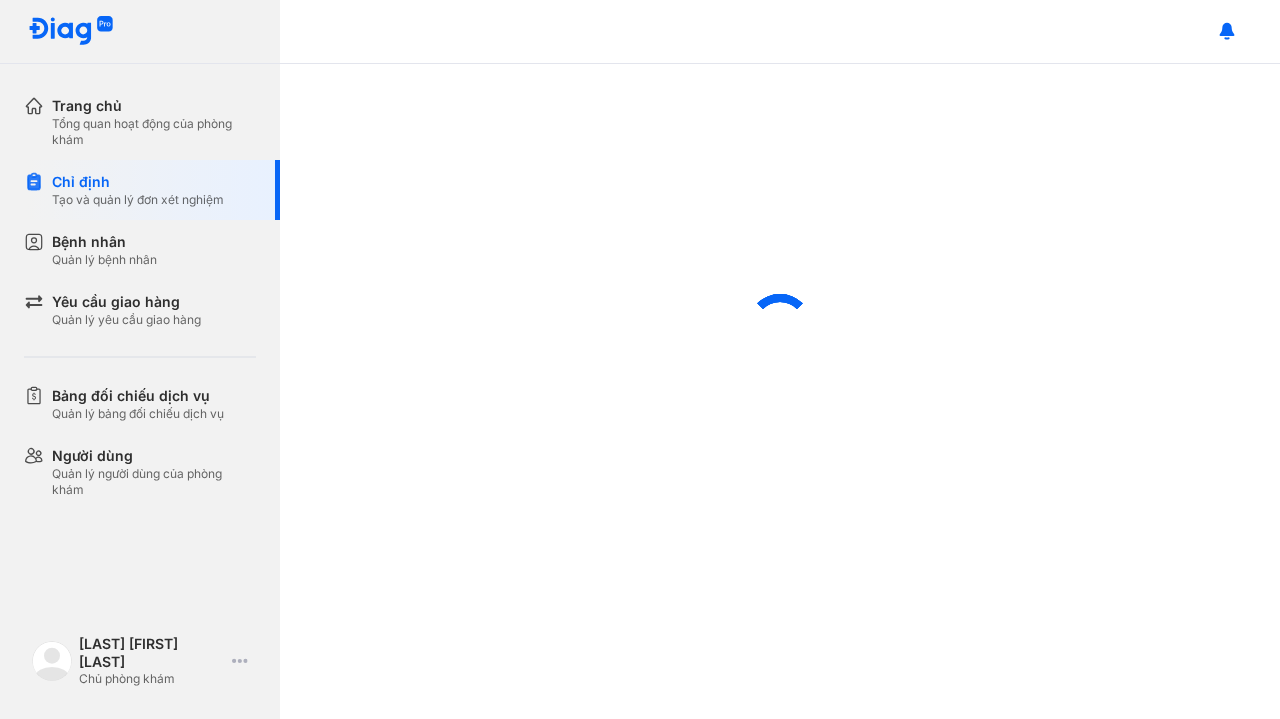 scroll, scrollTop: 0, scrollLeft: 0, axis: both 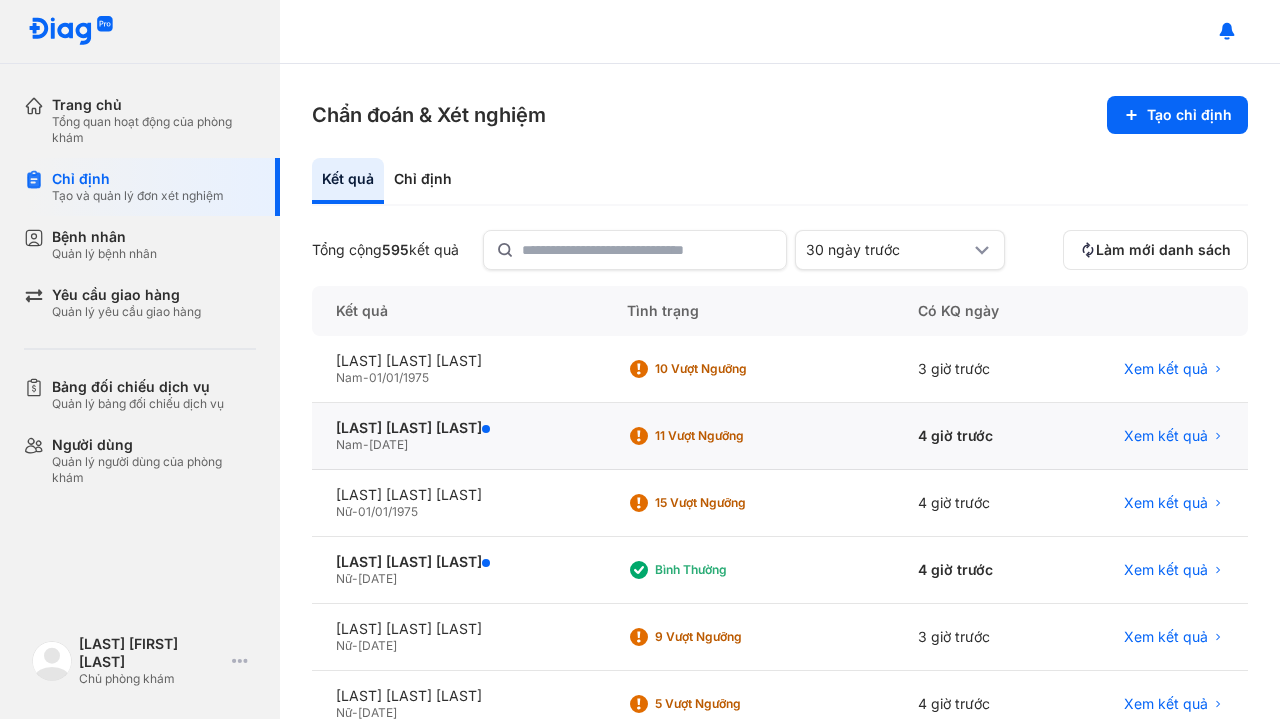 click on "Nam  -  03/05/1971" 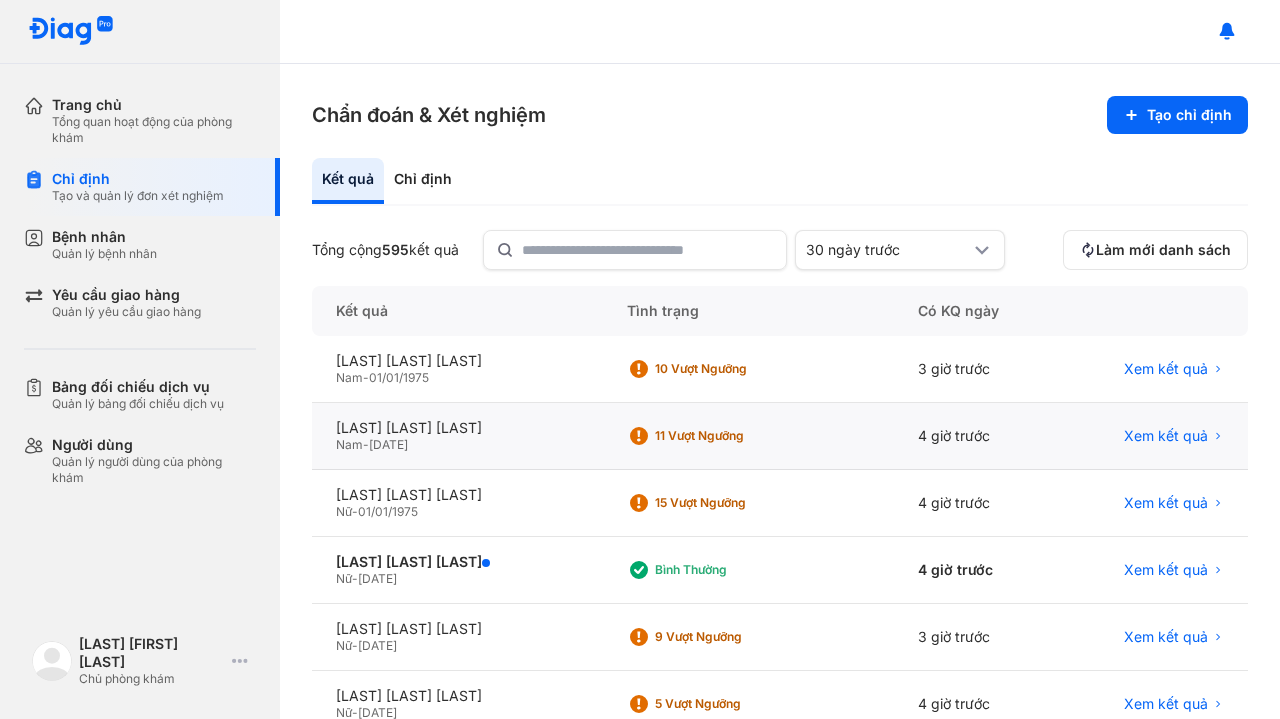 click on "Nam  -  03/05/1971" 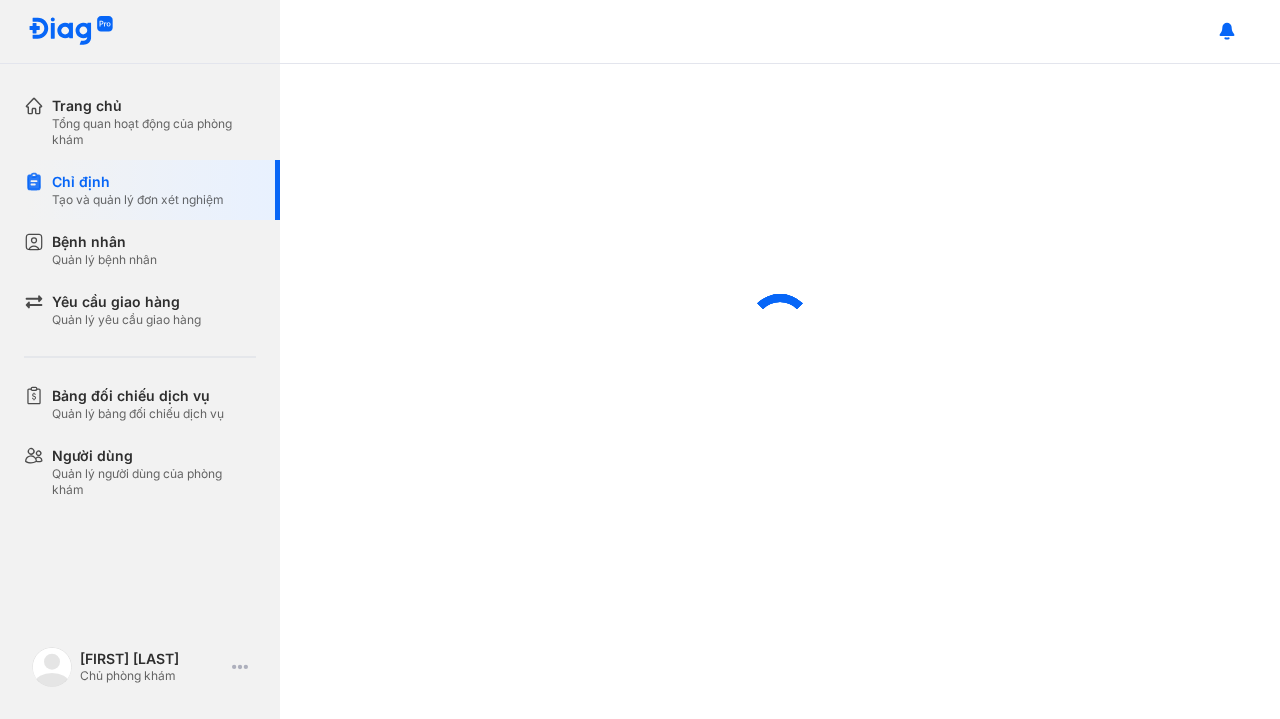 scroll, scrollTop: 0, scrollLeft: 0, axis: both 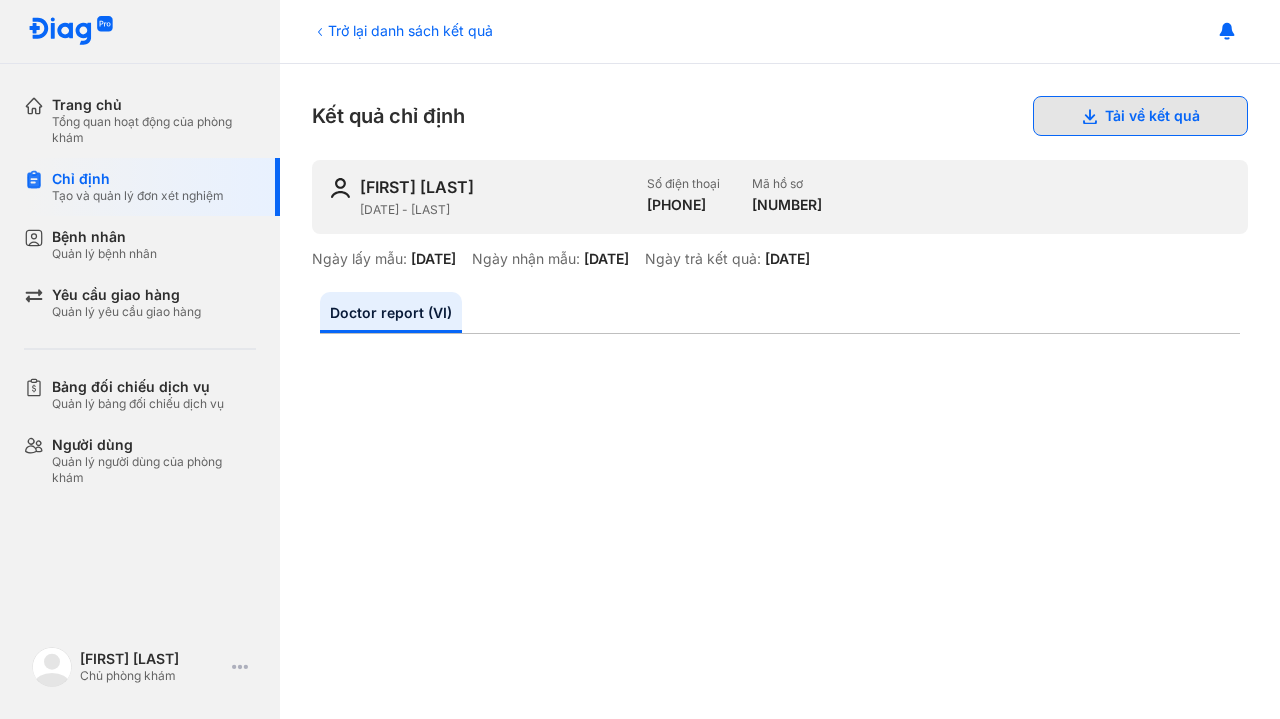 click on "Tải về kết quả" at bounding box center (1140, 116) 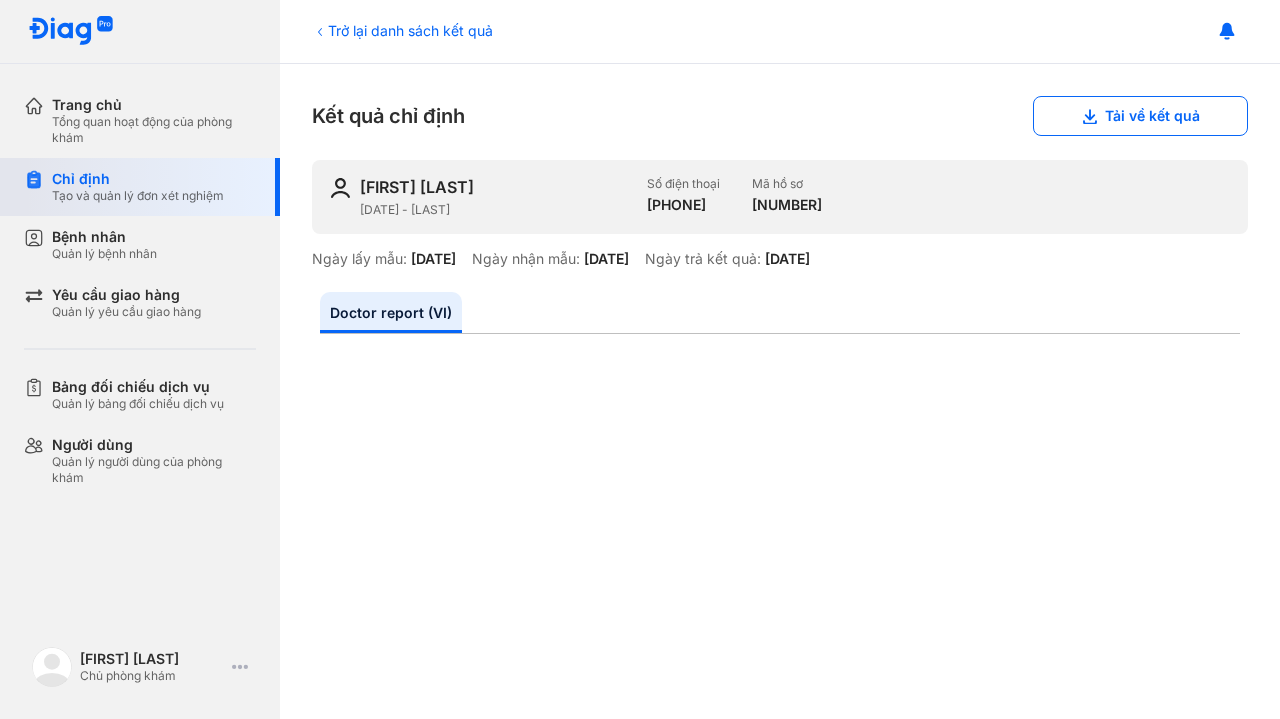 click on "Chỉ định" at bounding box center [138, 179] 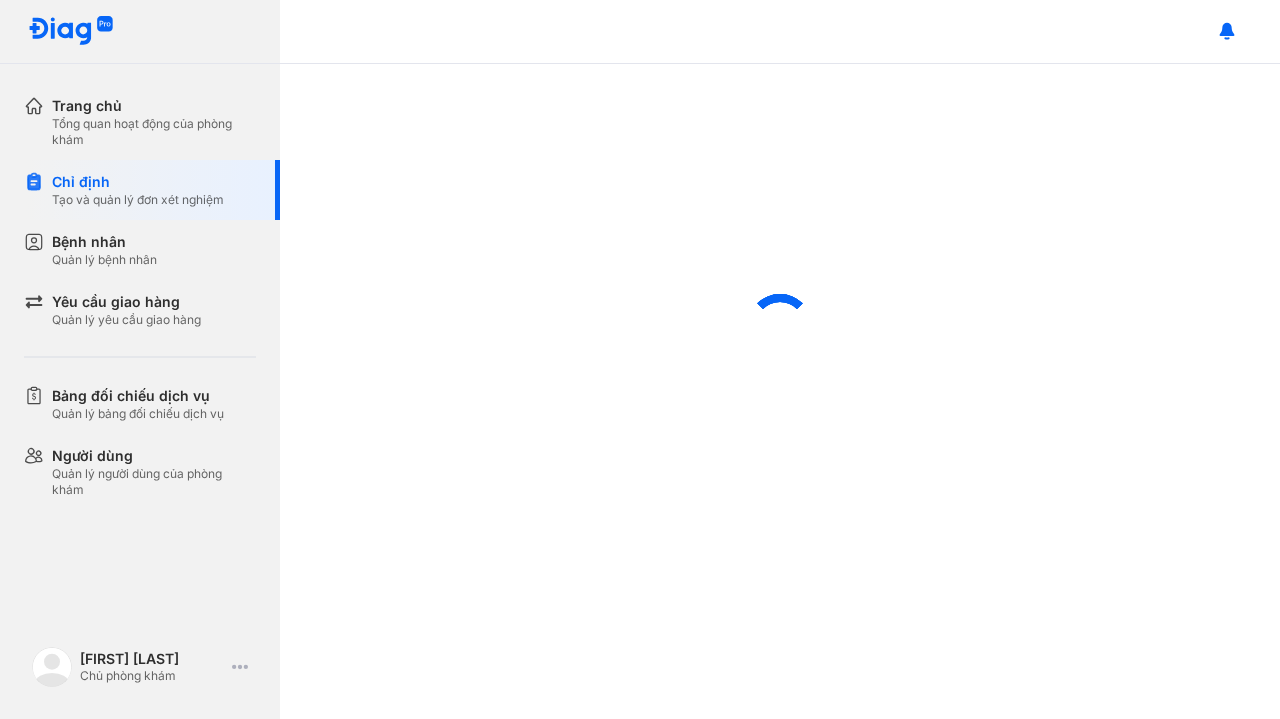 scroll, scrollTop: 0, scrollLeft: 0, axis: both 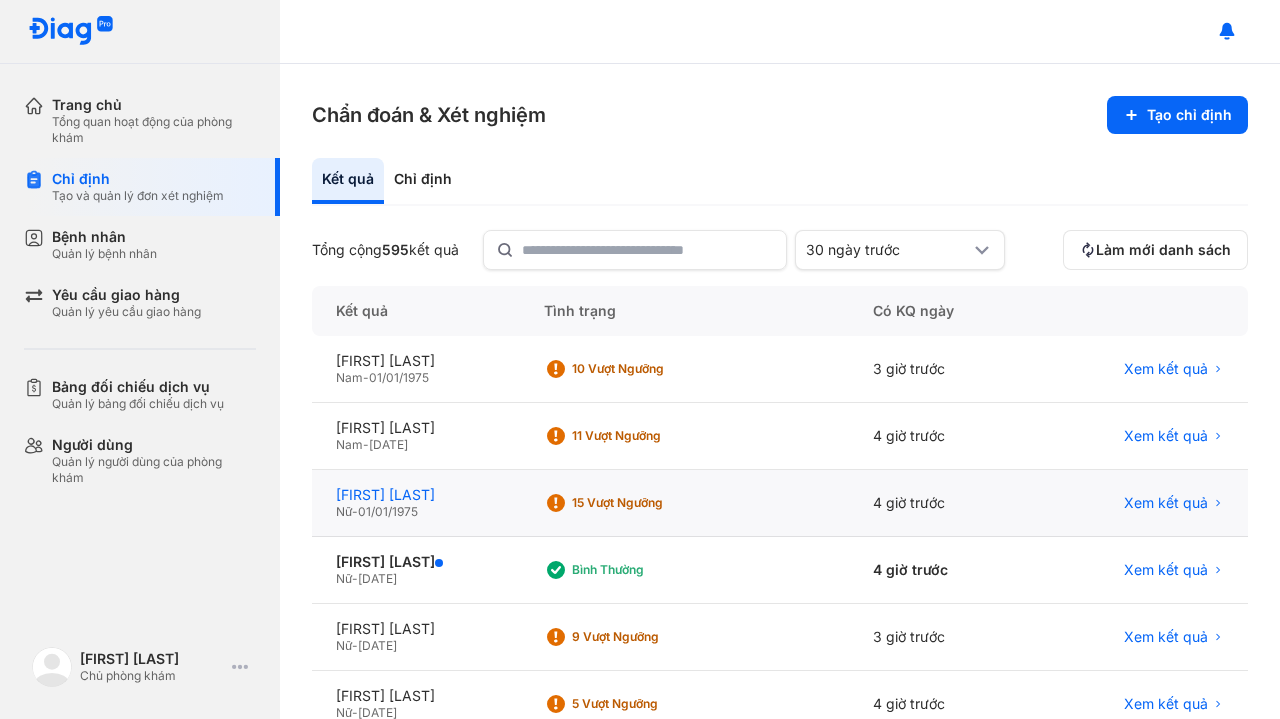 click on "PHẠM THỊ MÀU" 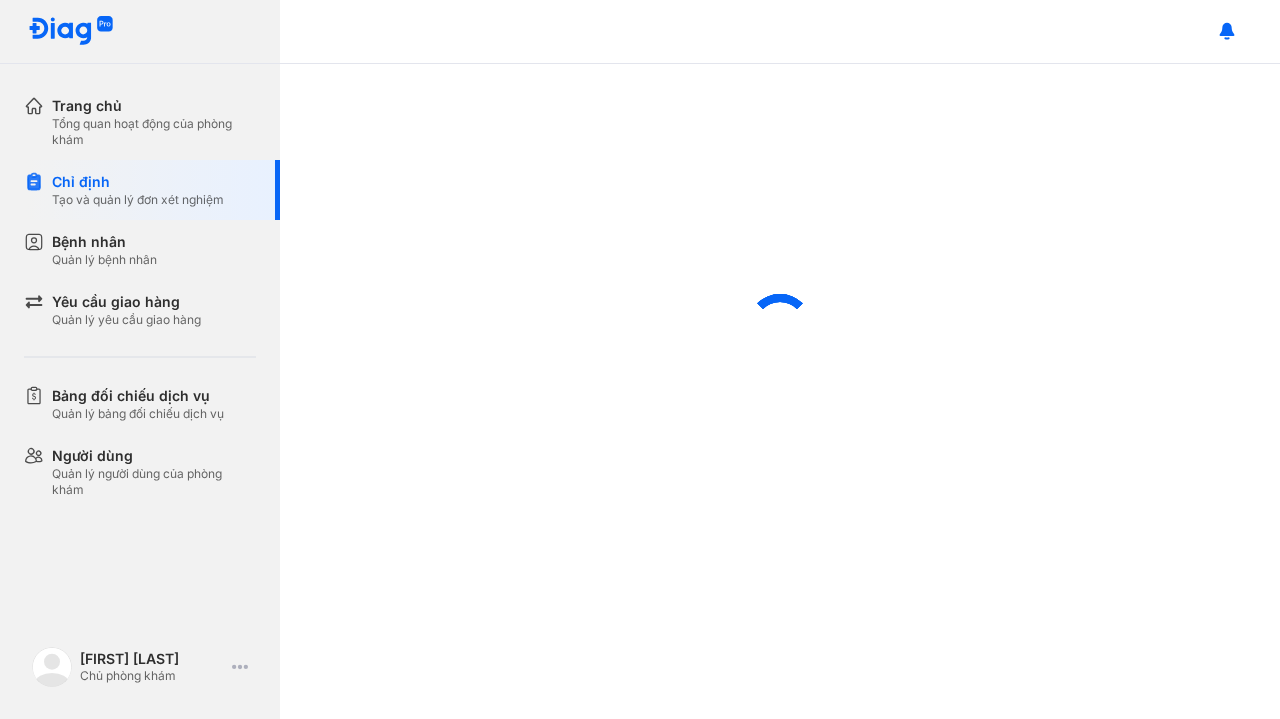 scroll, scrollTop: 0, scrollLeft: 0, axis: both 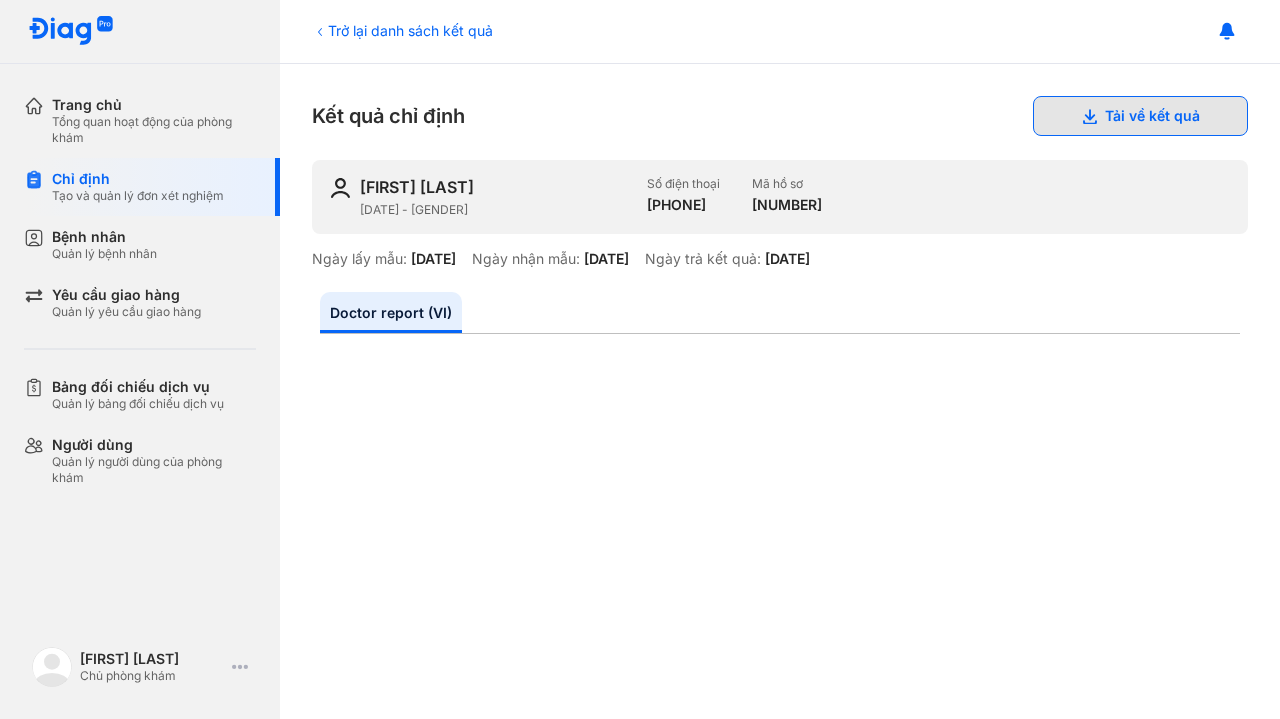 click on "Tải về kết quả" at bounding box center (1140, 116) 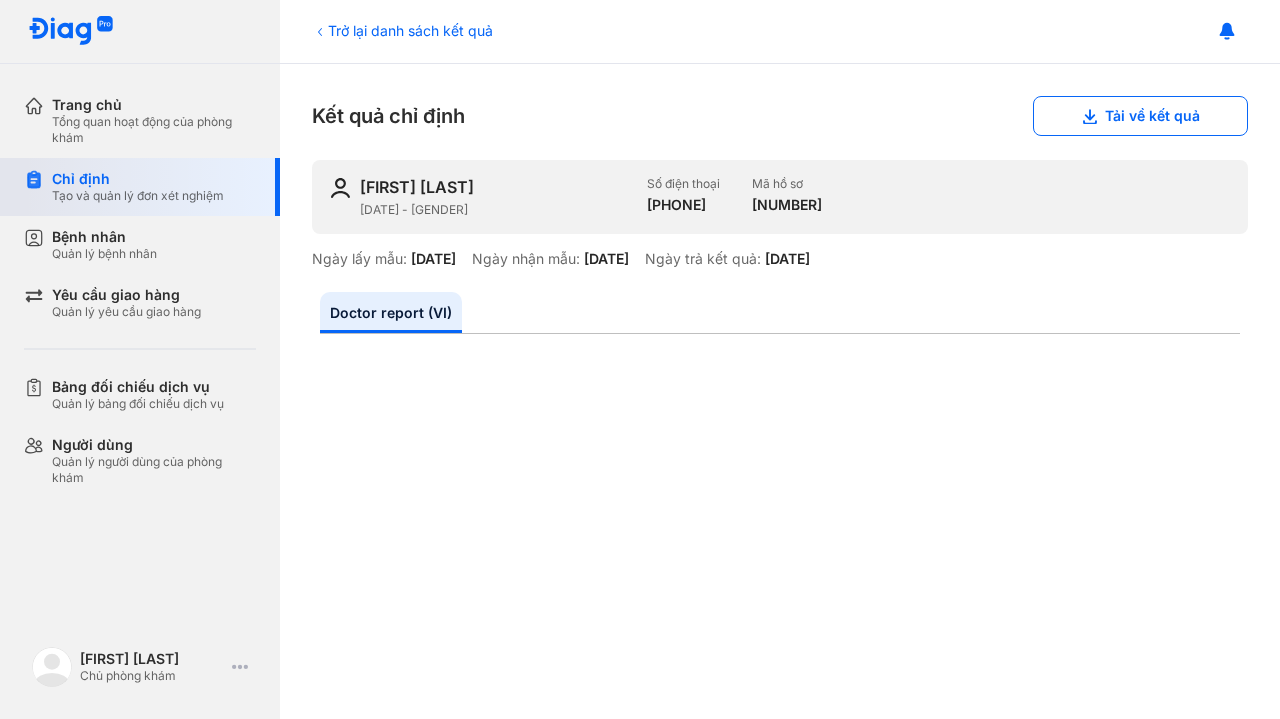 click on "Tạo và quản lý đơn xét nghiệm" at bounding box center [138, 196] 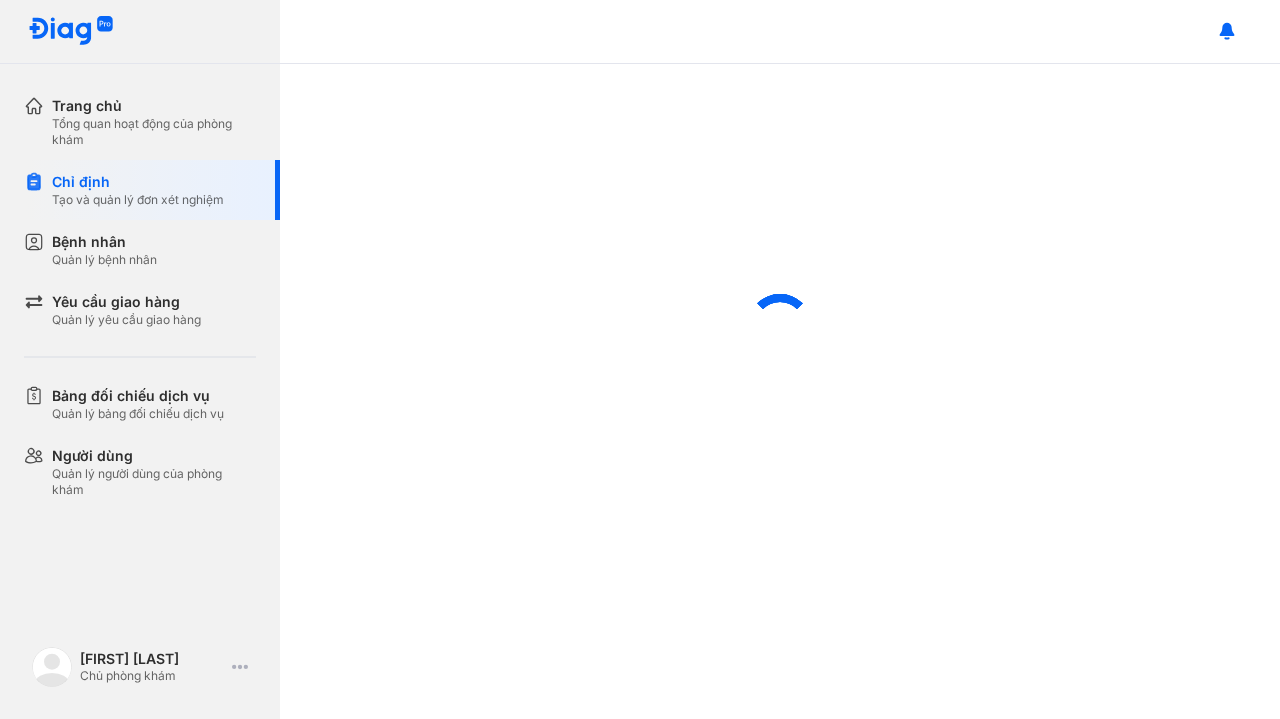 scroll, scrollTop: 0, scrollLeft: 0, axis: both 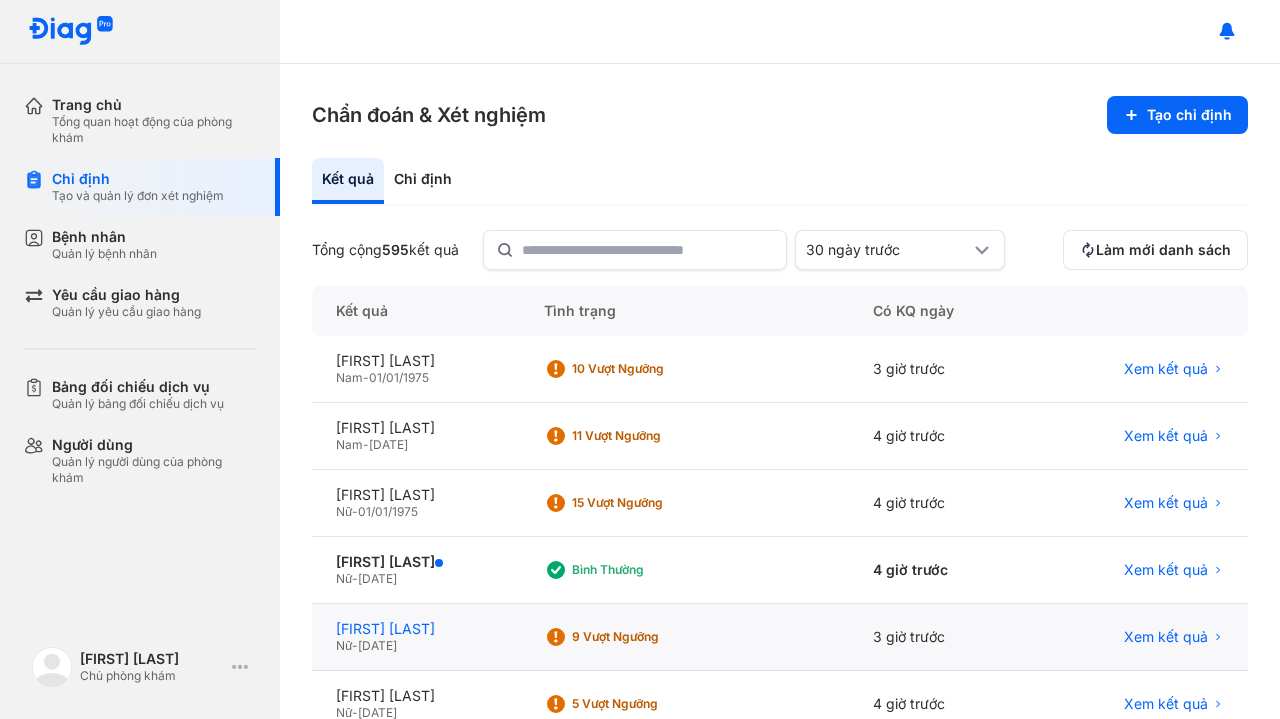 click on "[FIRST] [LAST]" 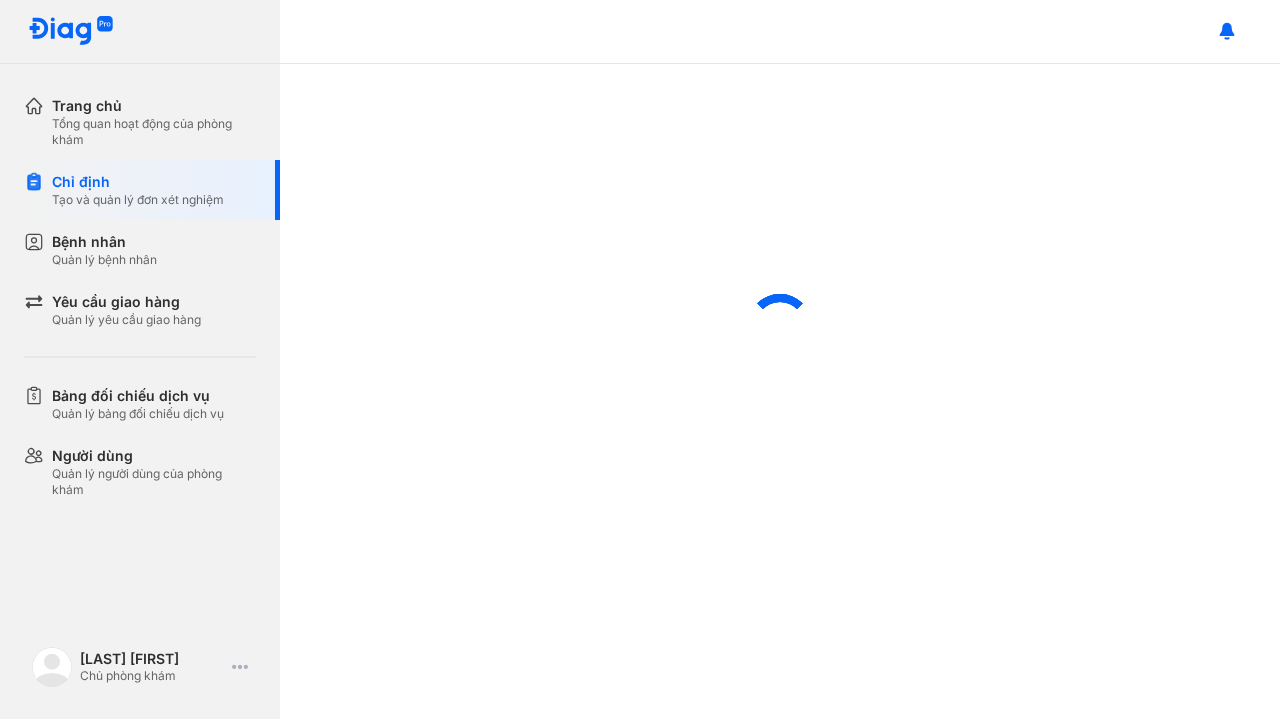 scroll, scrollTop: 0, scrollLeft: 0, axis: both 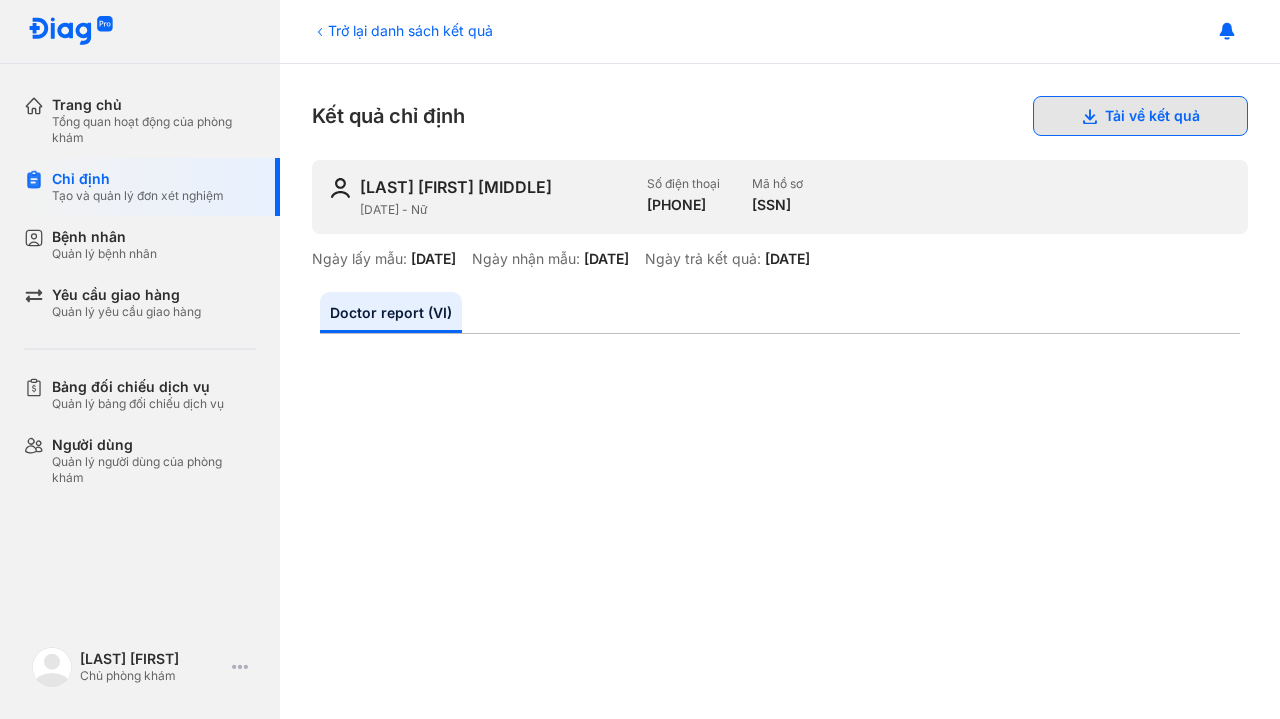 click on "Tải về kết quả" at bounding box center (1140, 116) 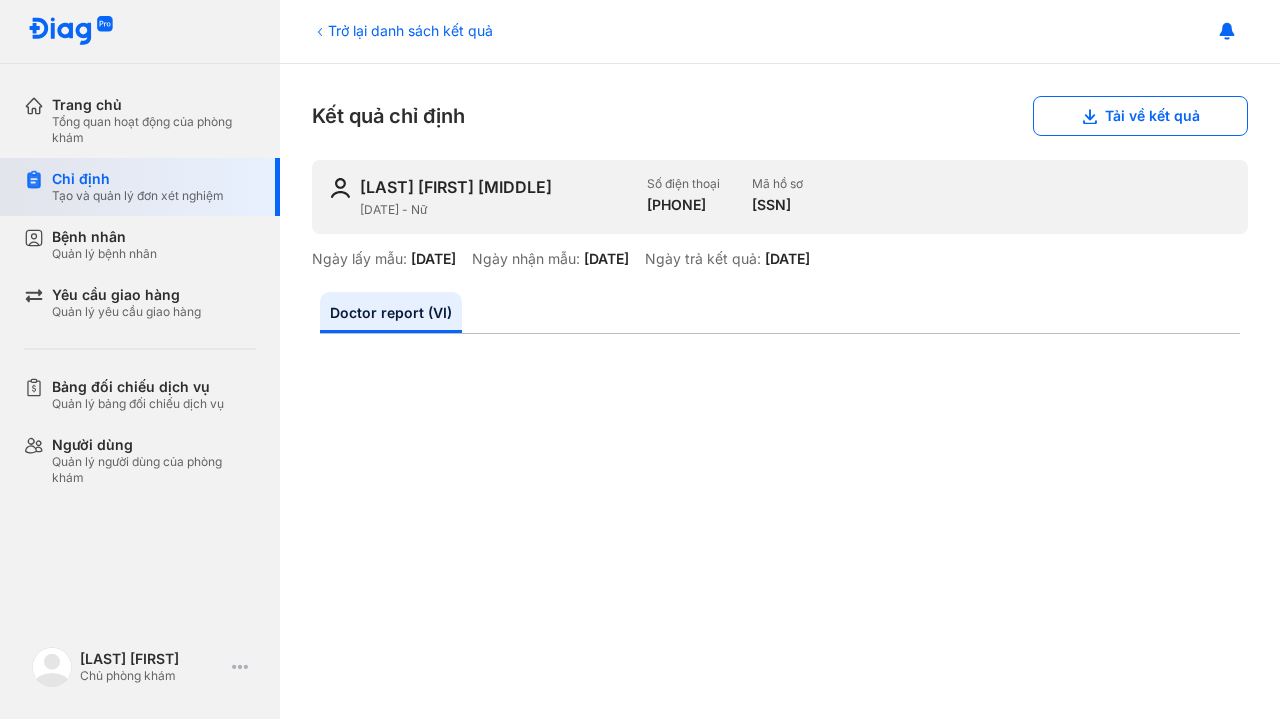 click on "Tạo và quản lý đơn xét nghiệm" at bounding box center (138, 196) 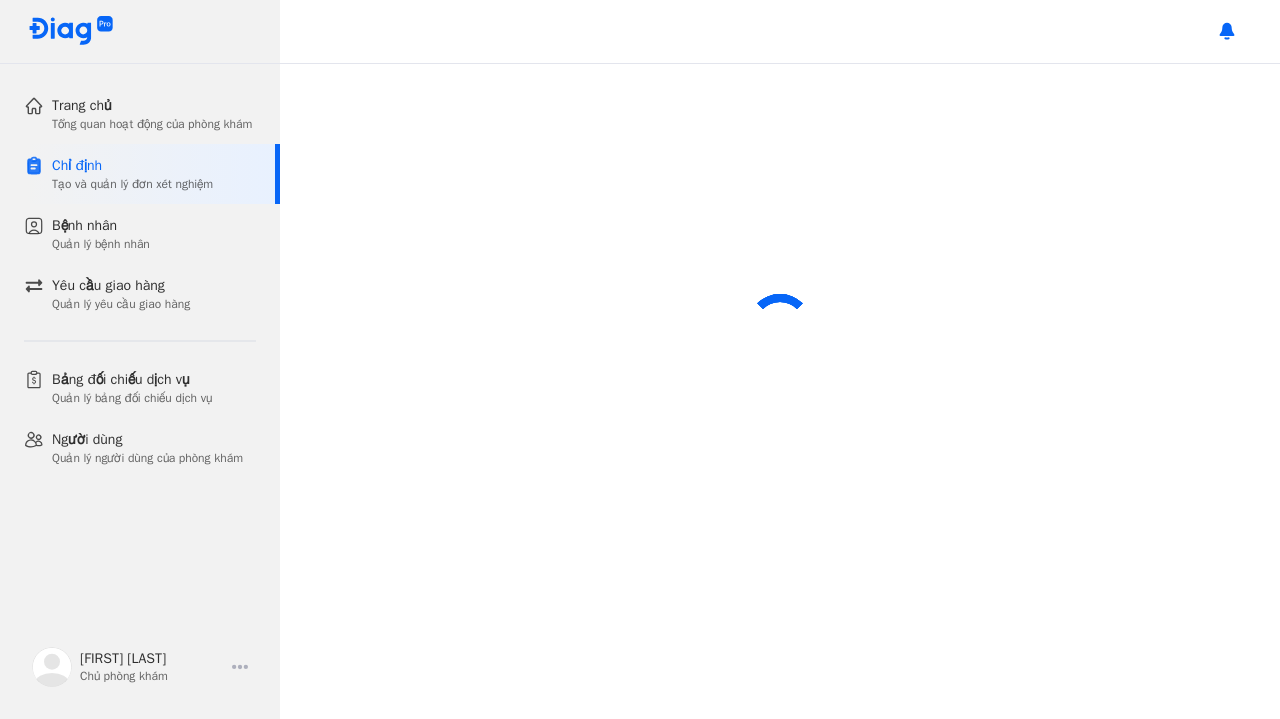 scroll, scrollTop: 0, scrollLeft: 0, axis: both 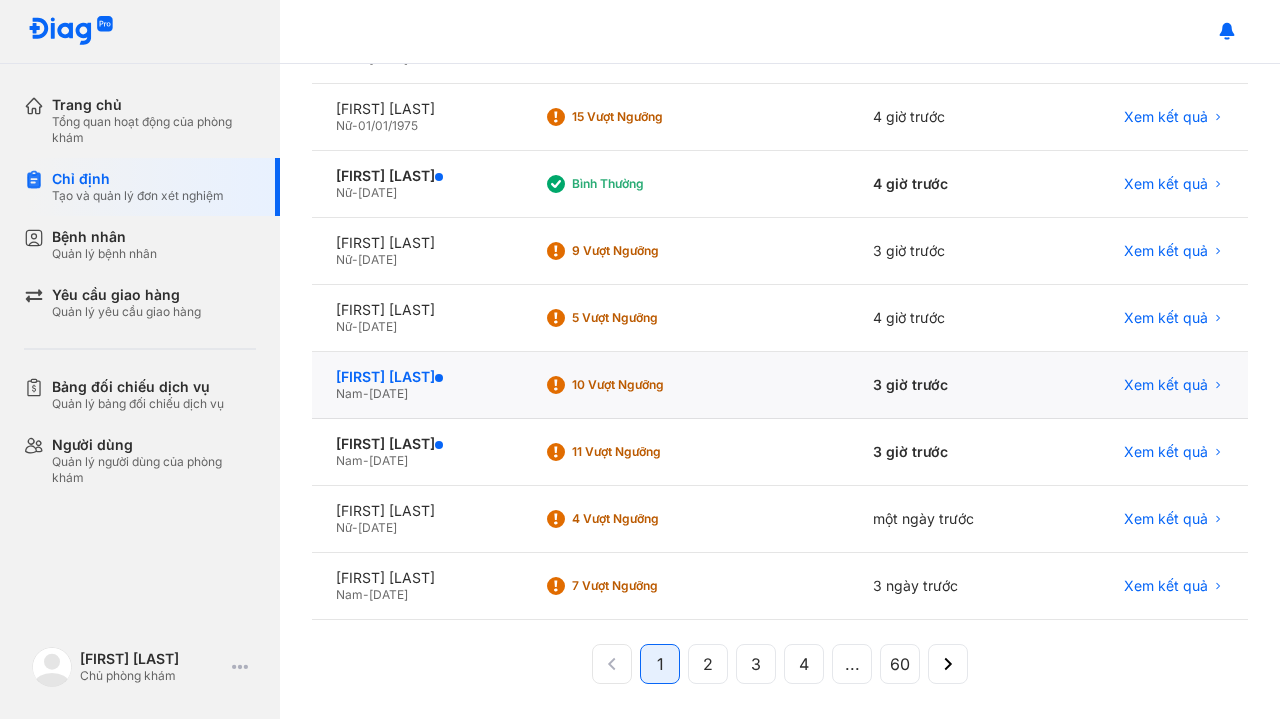 click on "NGUYỄN ĐỨC PHÚC" 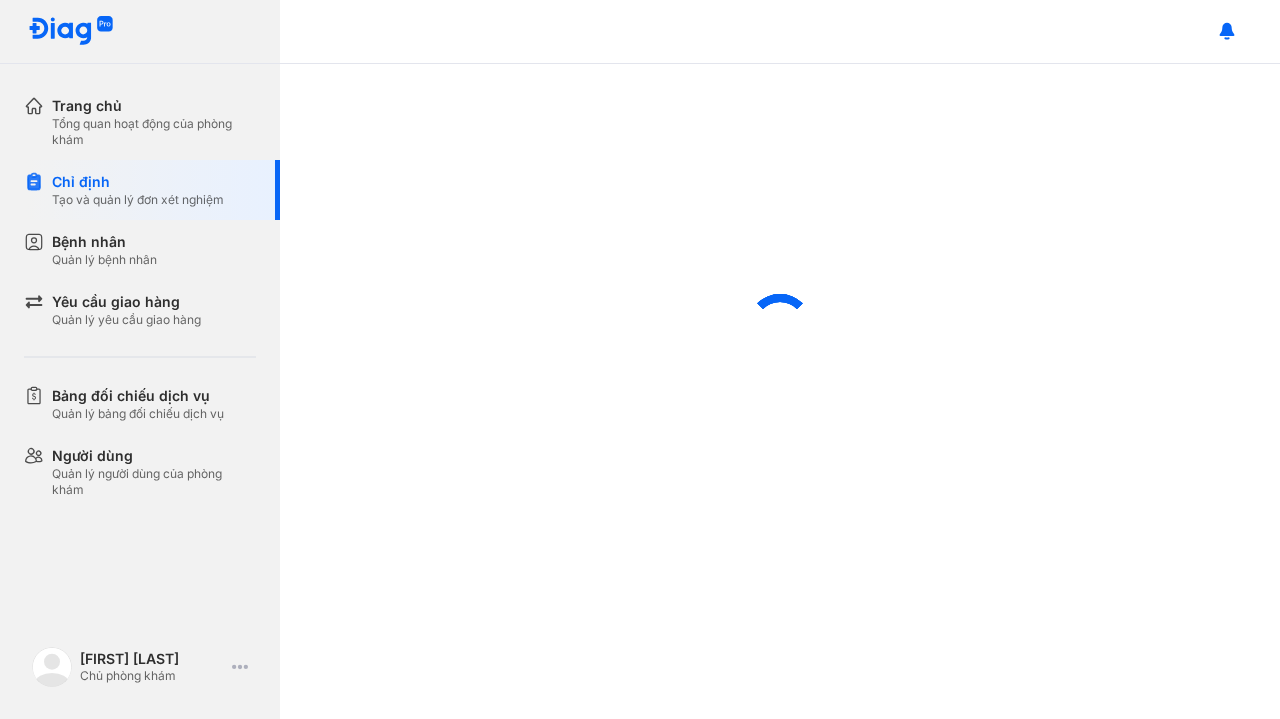 scroll, scrollTop: 0, scrollLeft: 0, axis: both 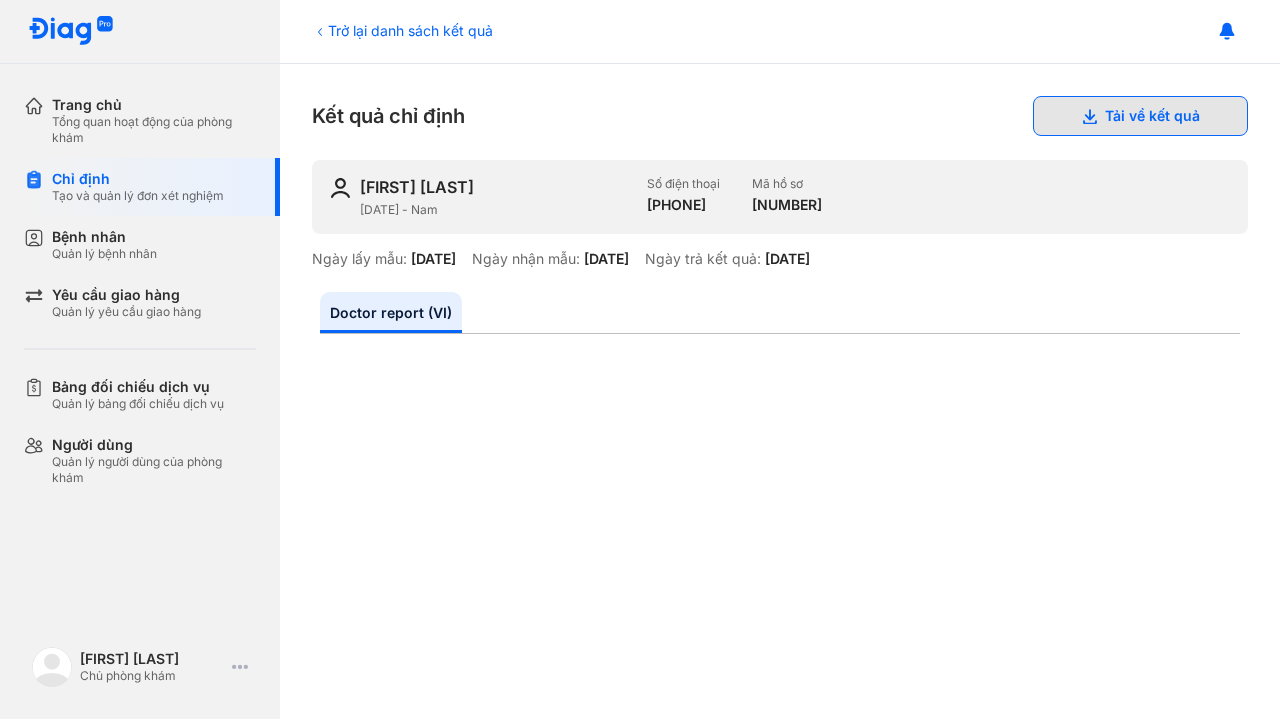 click on "Tải về kết quả" at bounding box center (1140, 116) 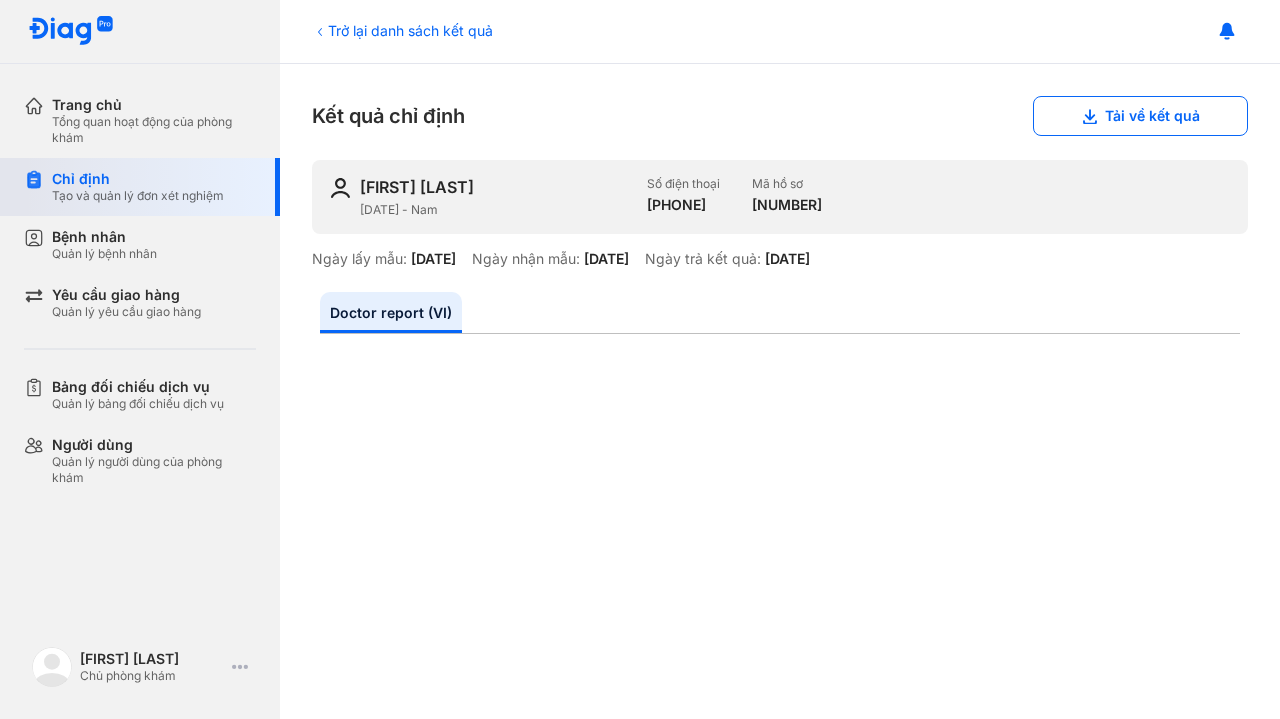 click on "Chỉ định" at bounding box center (138, 179) 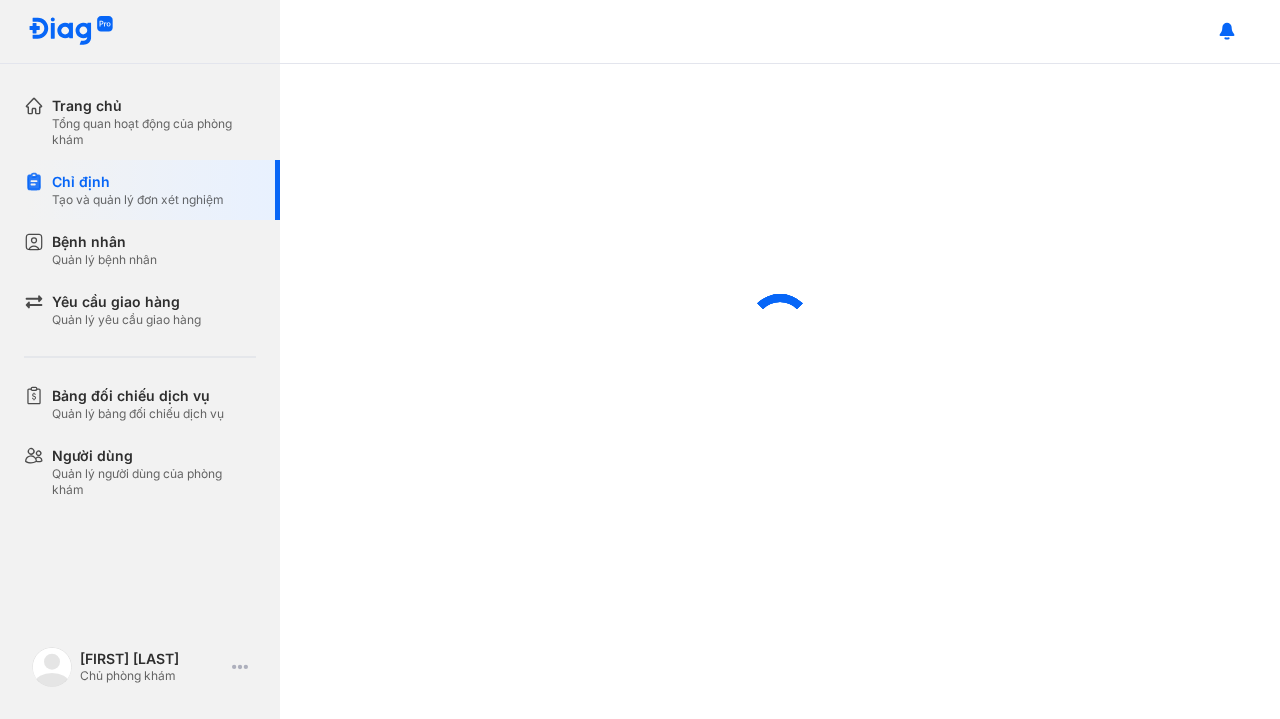 scroll, scrollTop: 0, scrollLeft: 0, axis: both 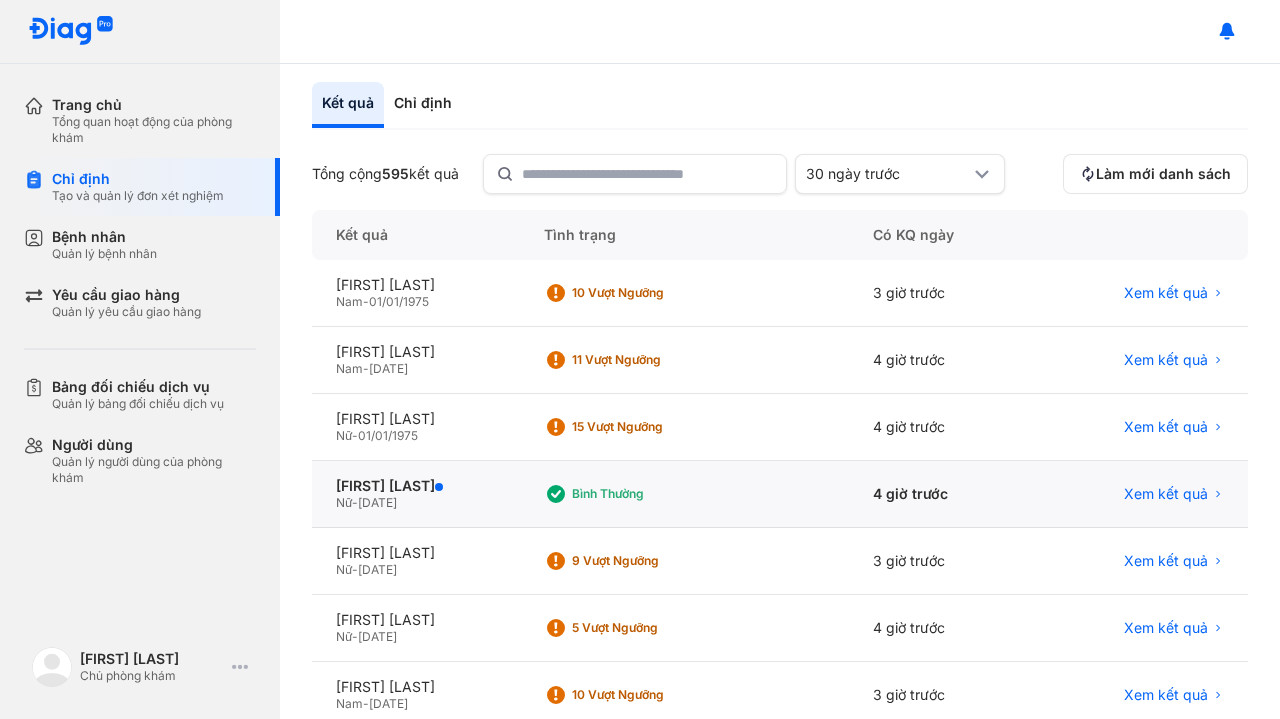 drag, startPoint x: 0, startPoint y: 0, endPoint x: 572, endPoint y: 486, distance: 750.5864 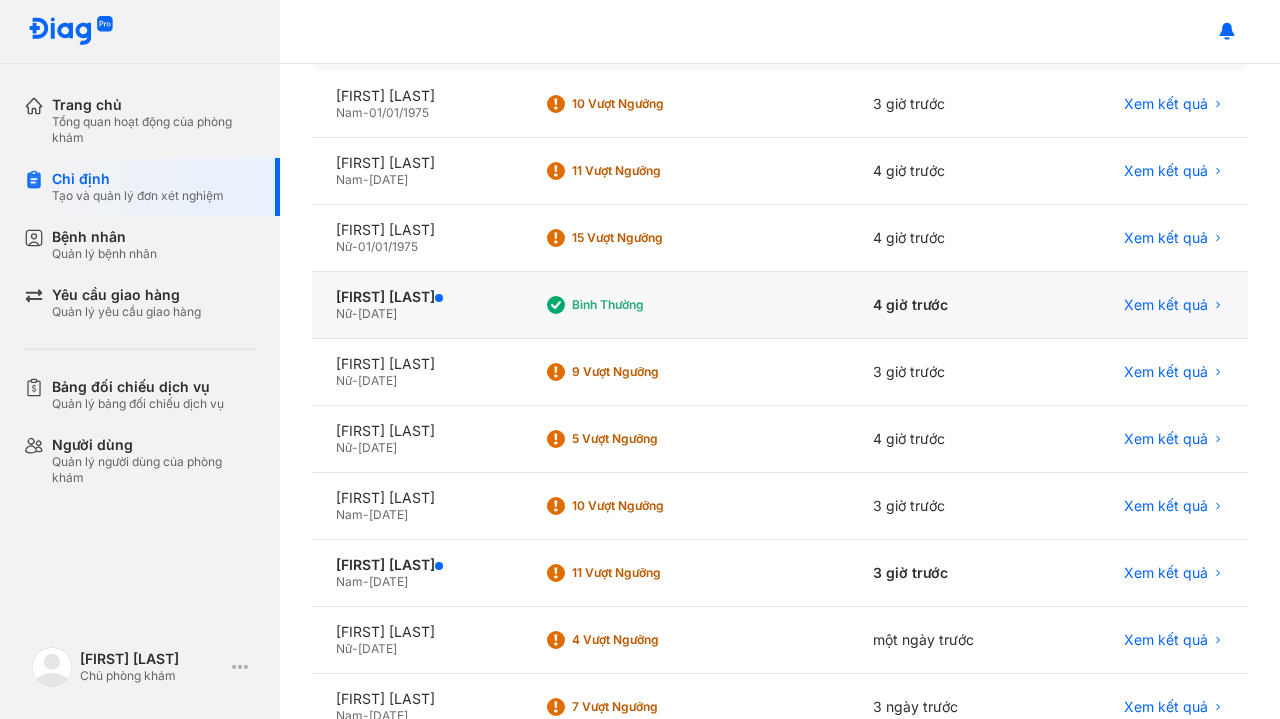 scroll, scrollTop: 268, scrollLeft: 0, axis: vertical 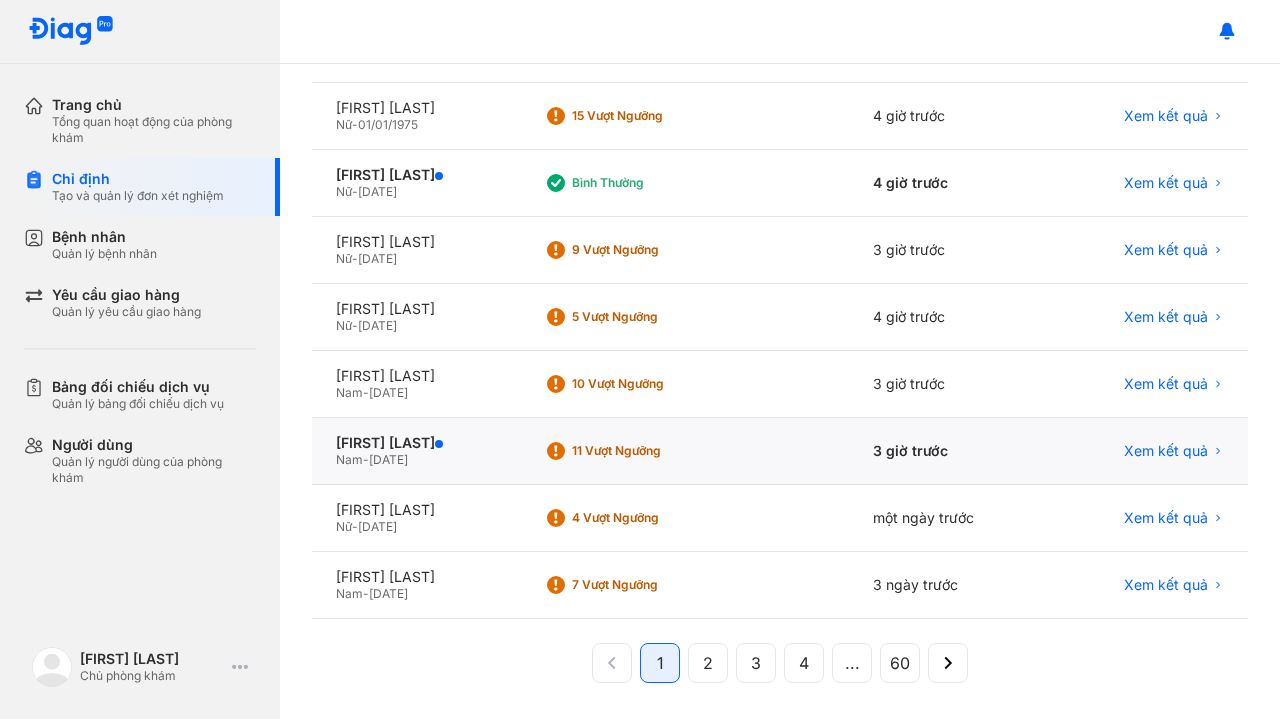 click on "[GENDER]  -  [DATE]" 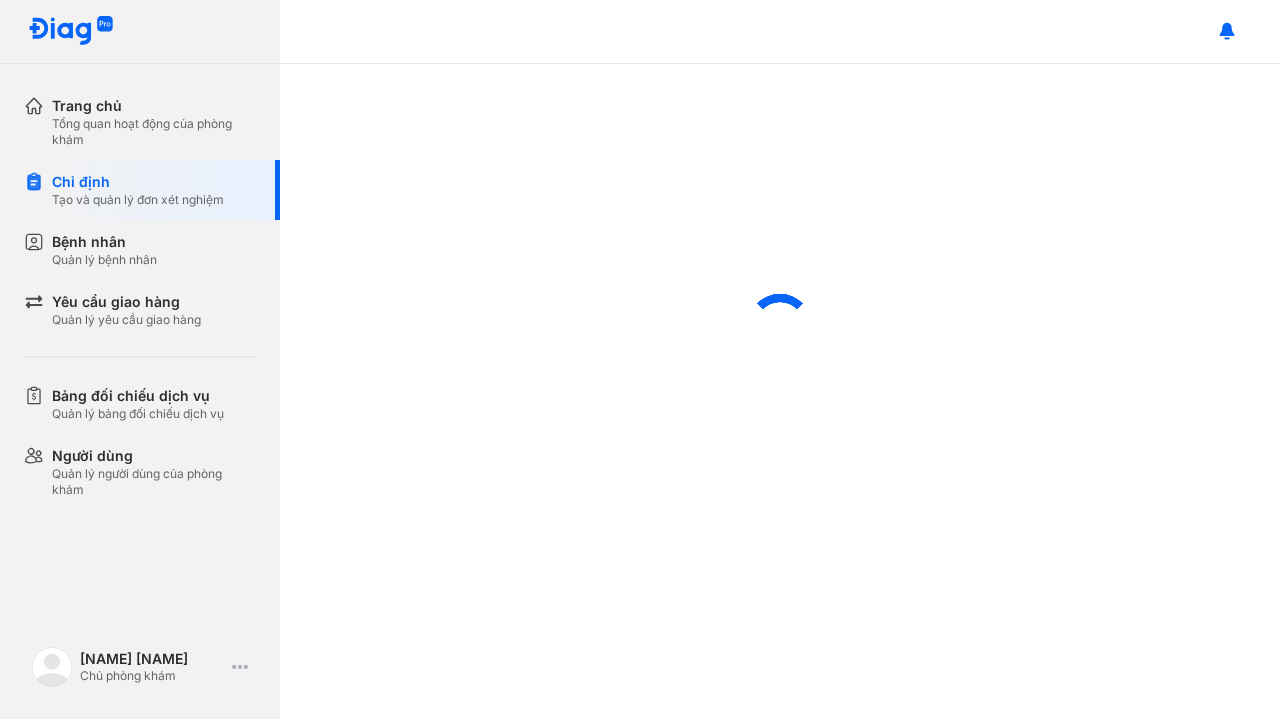 scroll, scrollTop: 0, scrollLeft: 0, axis: both 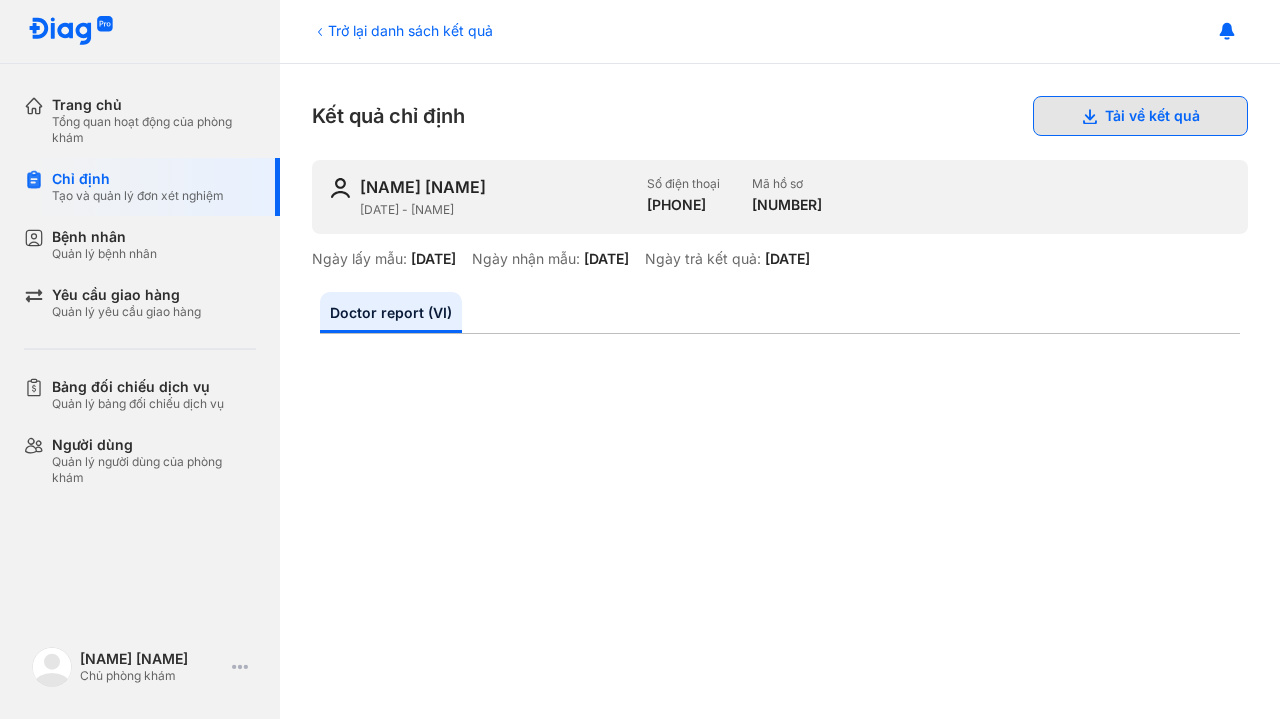 click 